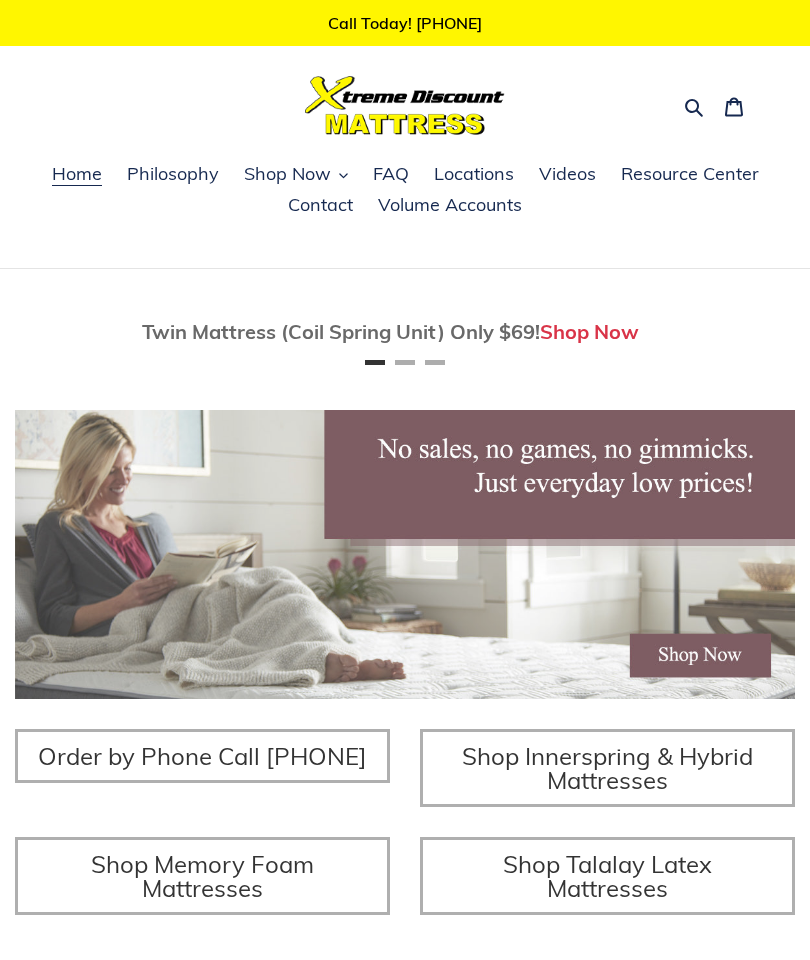 scroll, scrollTop: 0, scrollLeft: 0, axis: both 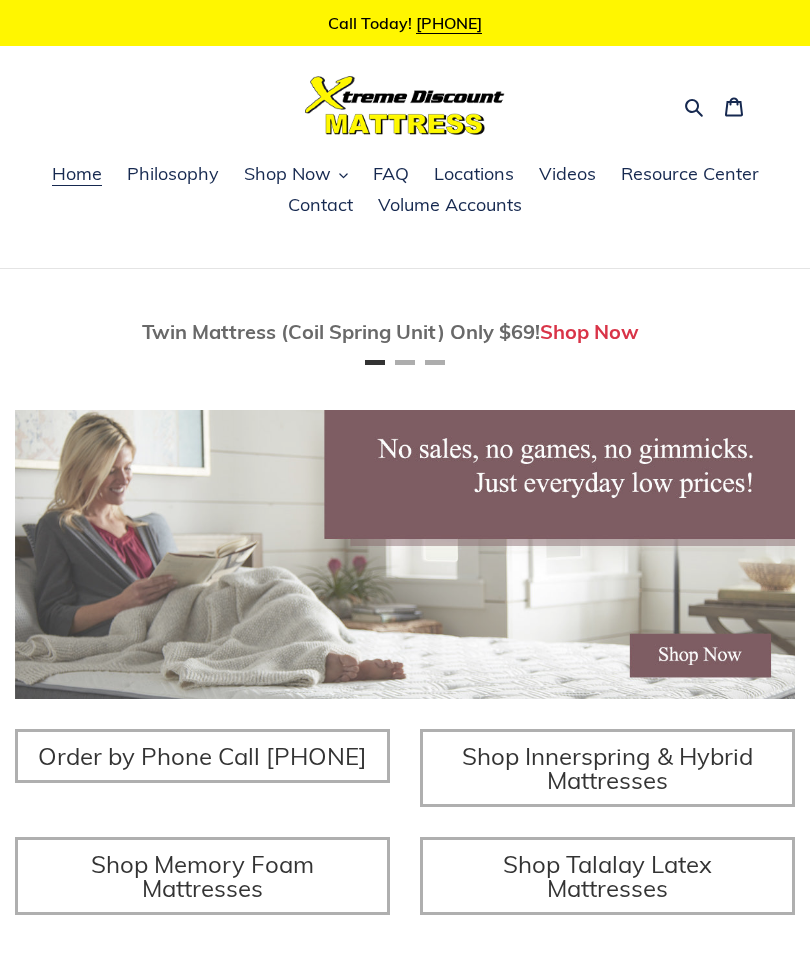 click at bounding box center [405, 554] 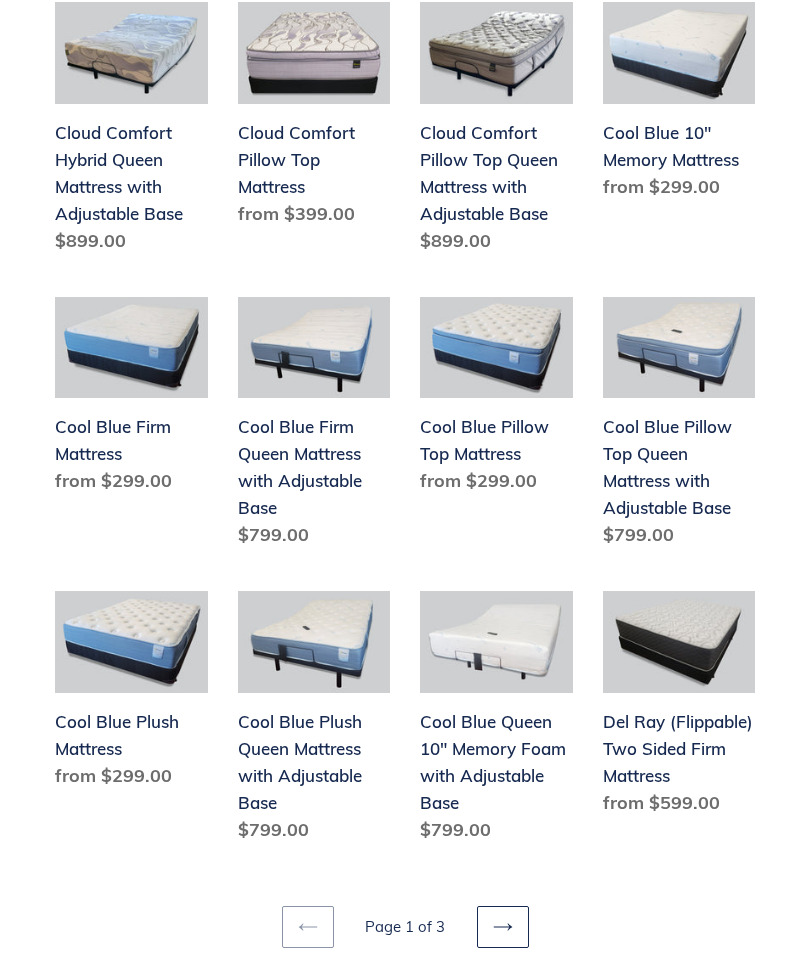scroll, scrollTop: 1896, scrollLeft: 0, axis: vertical 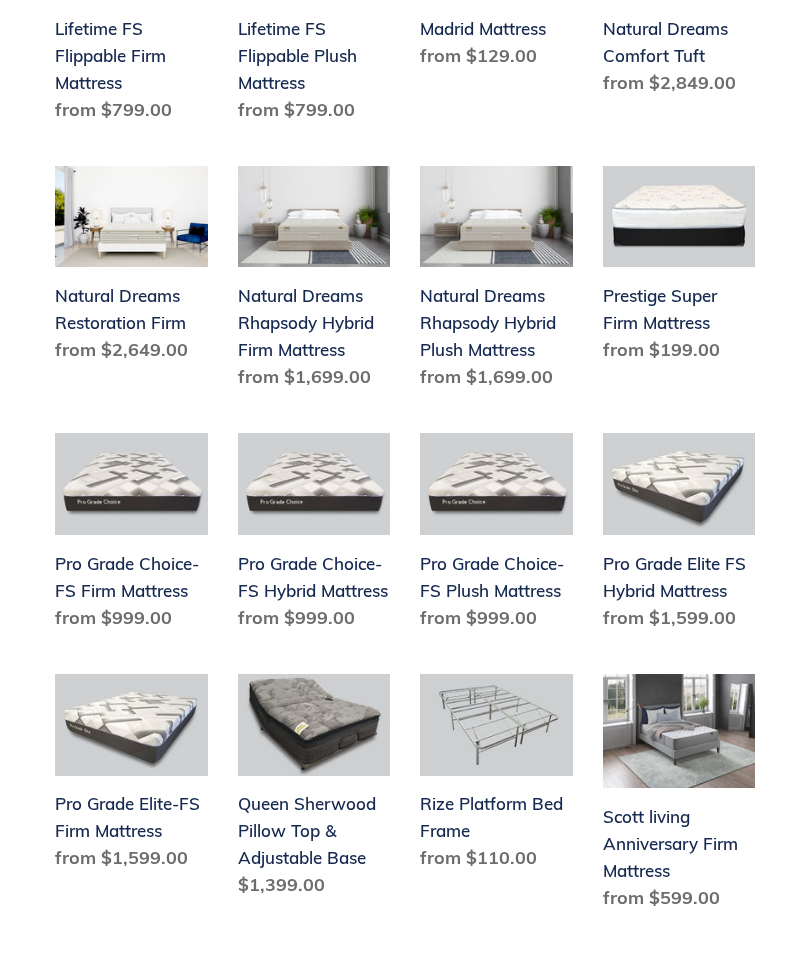 click on "Next page" at bounding box center [503, 995] 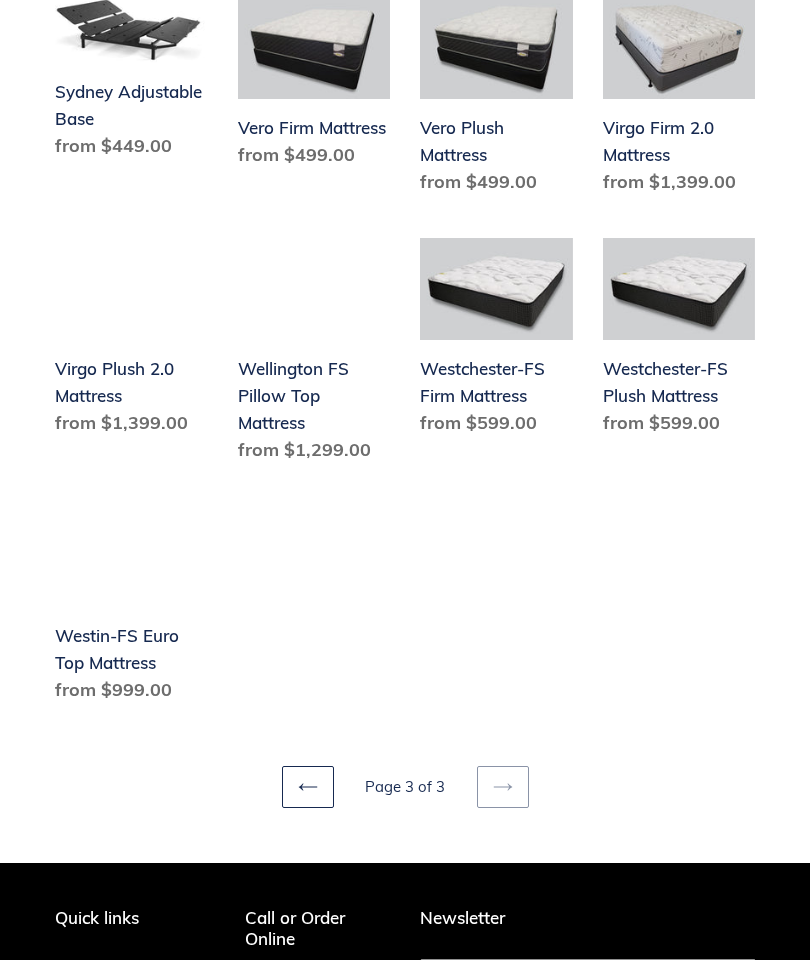 scroll, scrollTop: 1429, scrollLeft: 0, axis: vertical 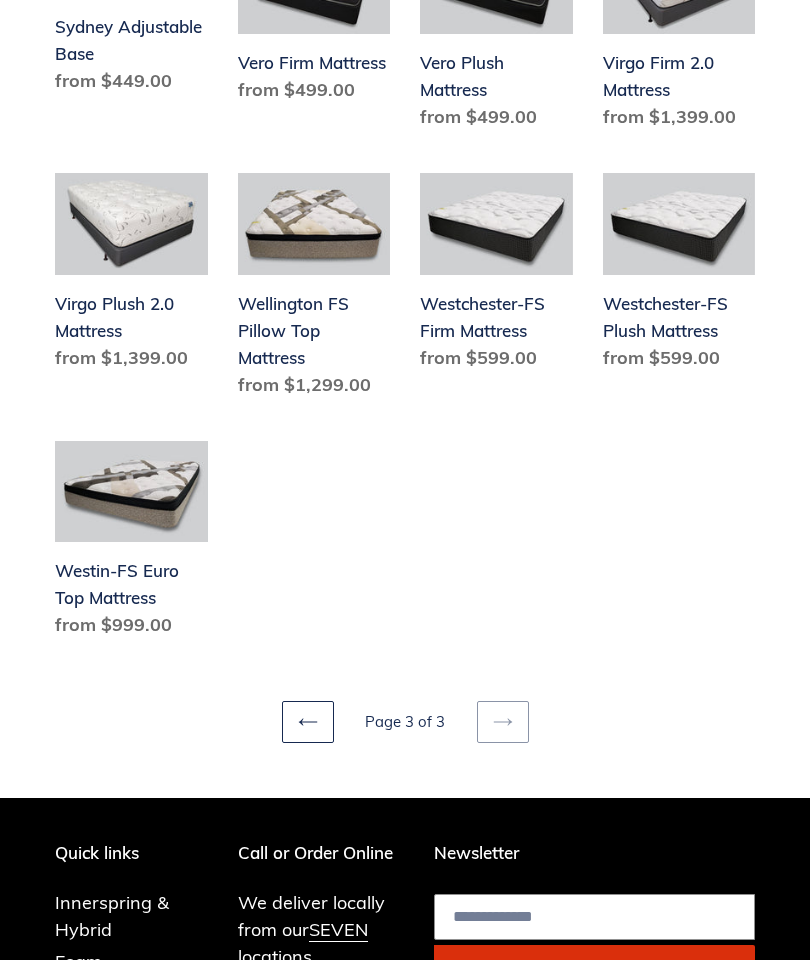 click on "Previous page" at bounding box center (308, 722) 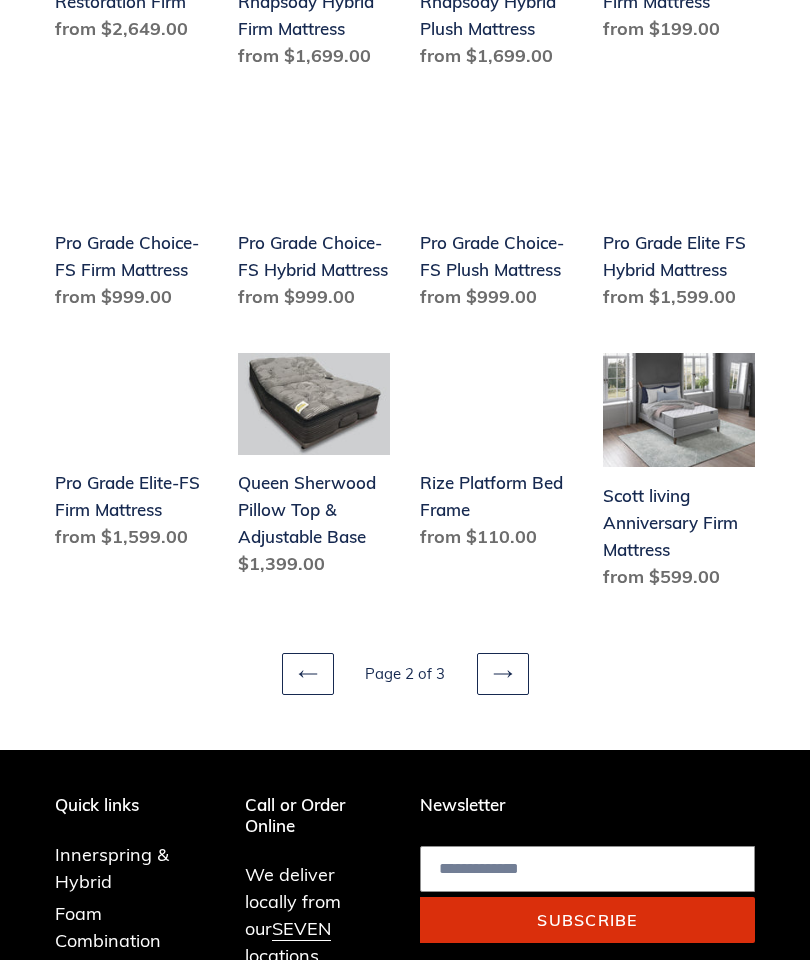 scroll, scrollTop: 2071, scrollLeft: 0, axis: vertical 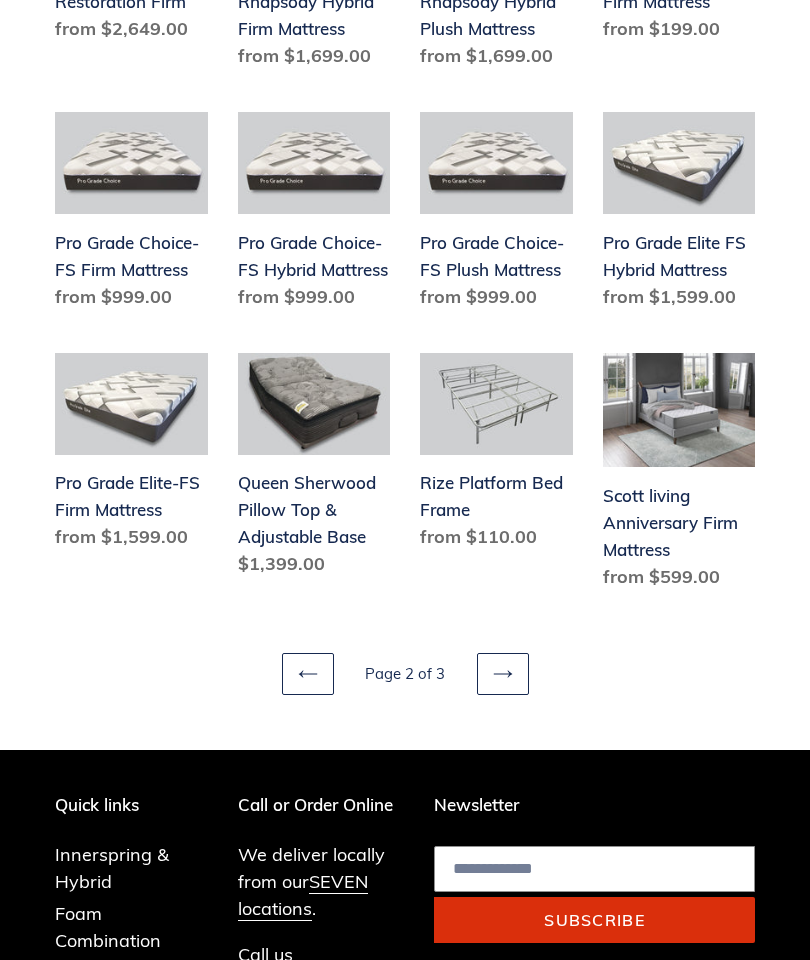 click on "Previous page" at bounding box center [308, 674] 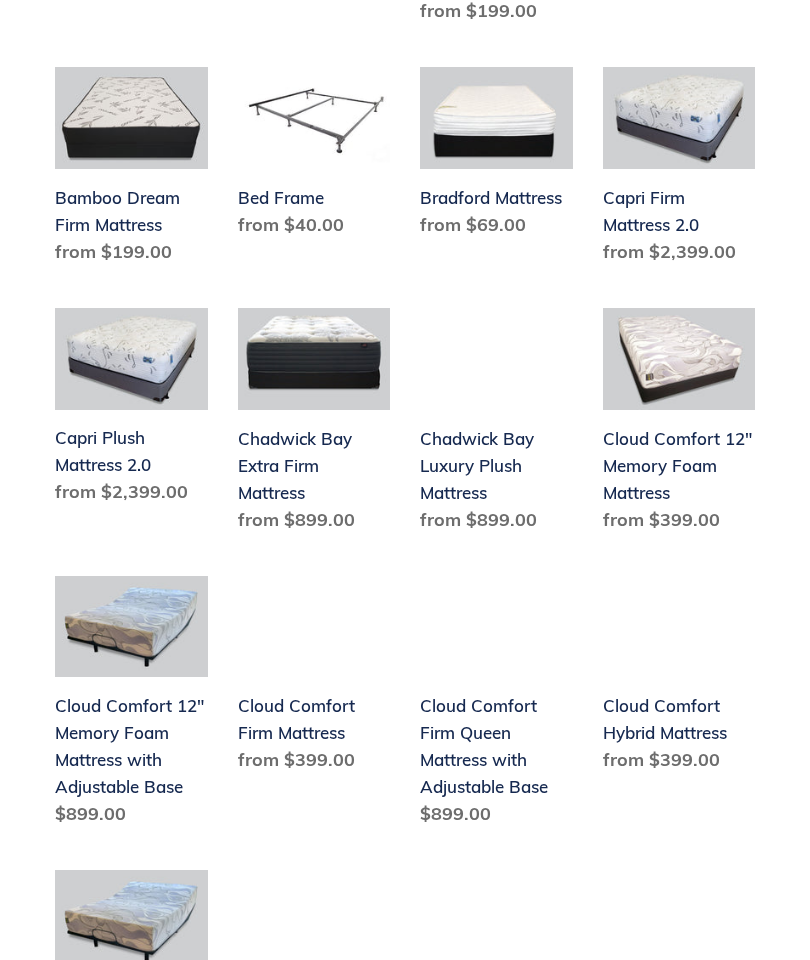 scroll, scrollTop: 1055, scrollLeft: 0, axis: vertical 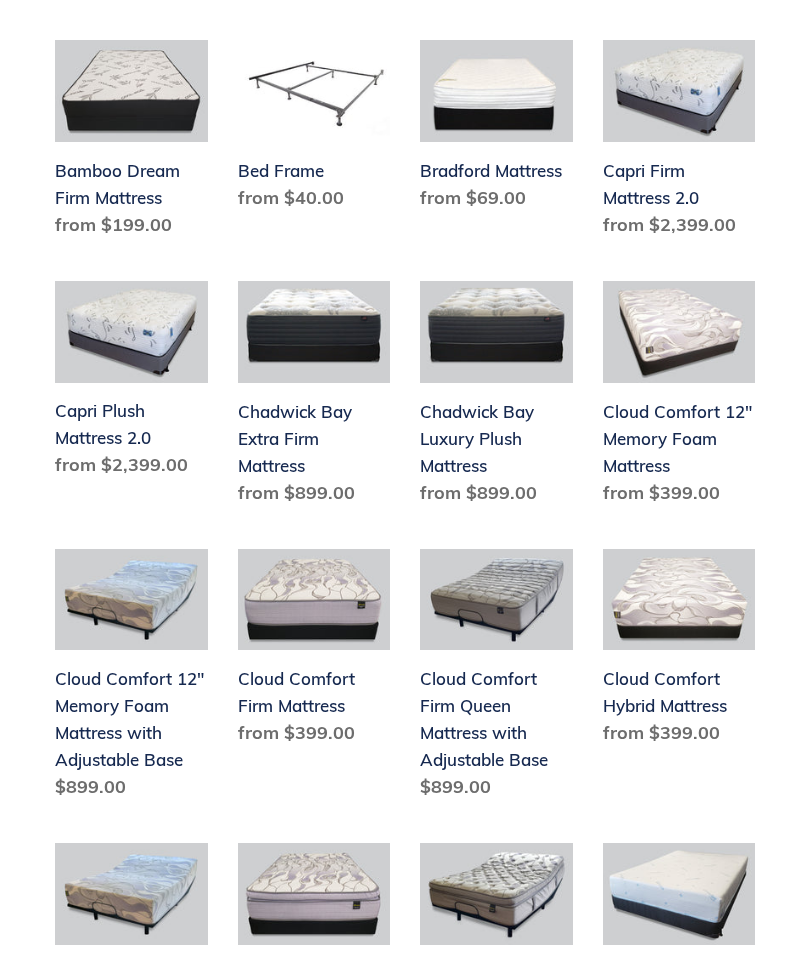 click on "Cloud Comfort Hybrid Mattress" at bounding box center (679, 652) 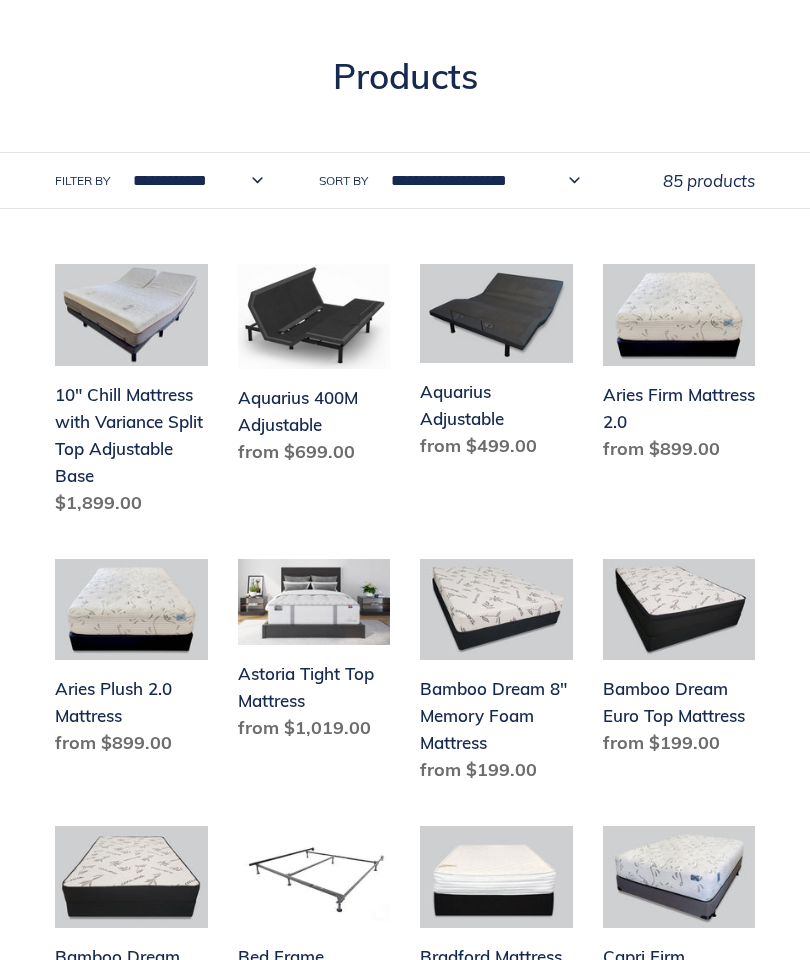 click on "Bamboo Dream Euro Top Mattress" at bounding box center [679, 662] 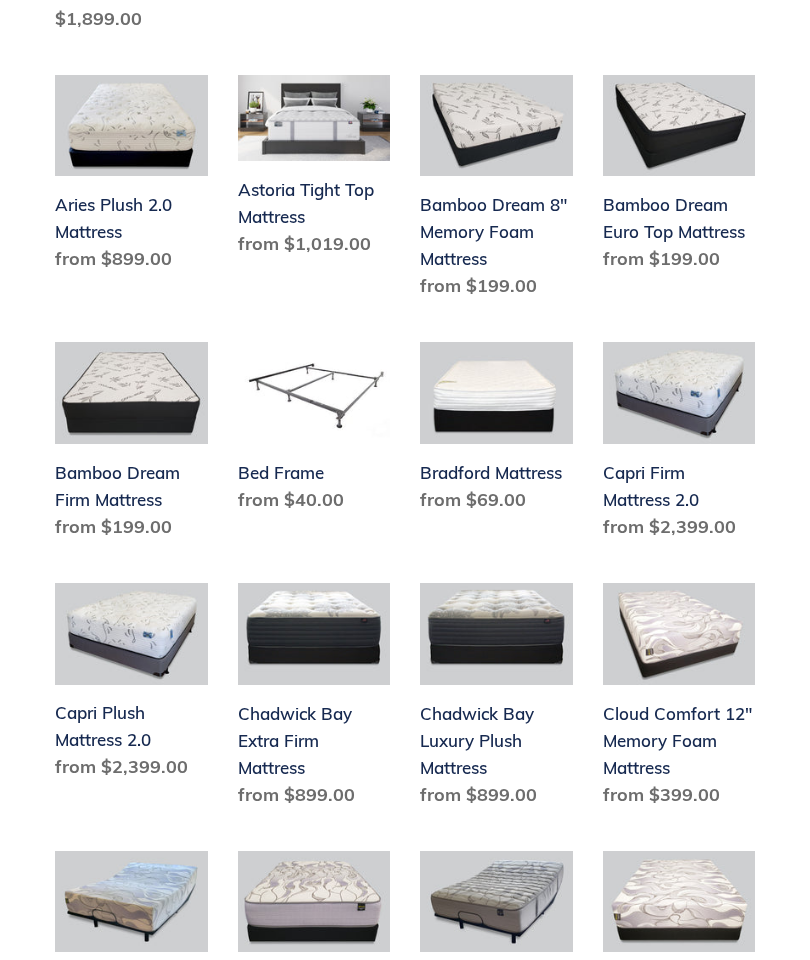 scroll, scrollTop: 753, scrollLeft: 0, axis: vertical 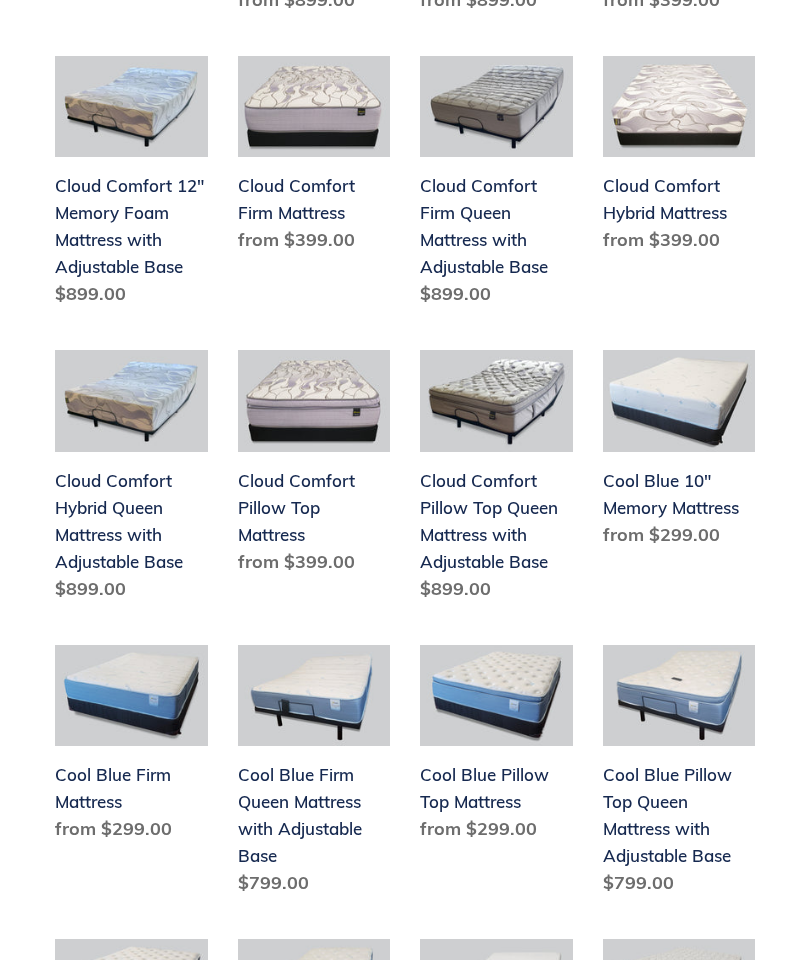 click on "Cool Blue Pillow Top Mattress" at bounding box center (496, 748) 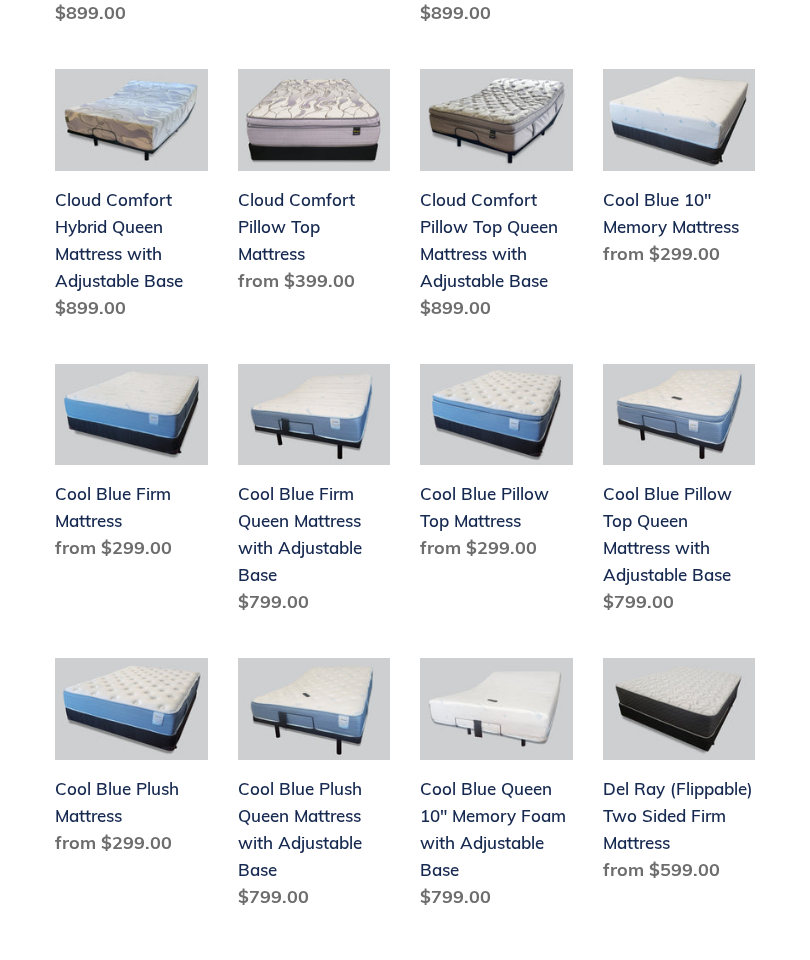 scroll, scrollTop: 1839, scrollLeft: 0, axis: vertical 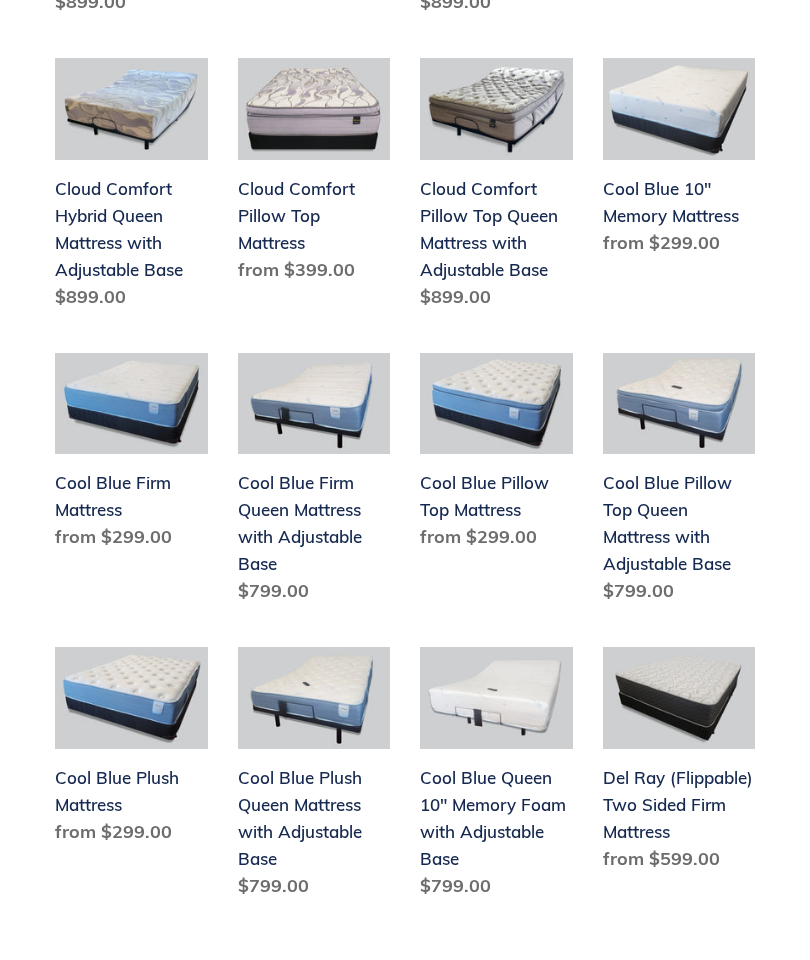 click on "Next page" at bounding box center (503, 984) 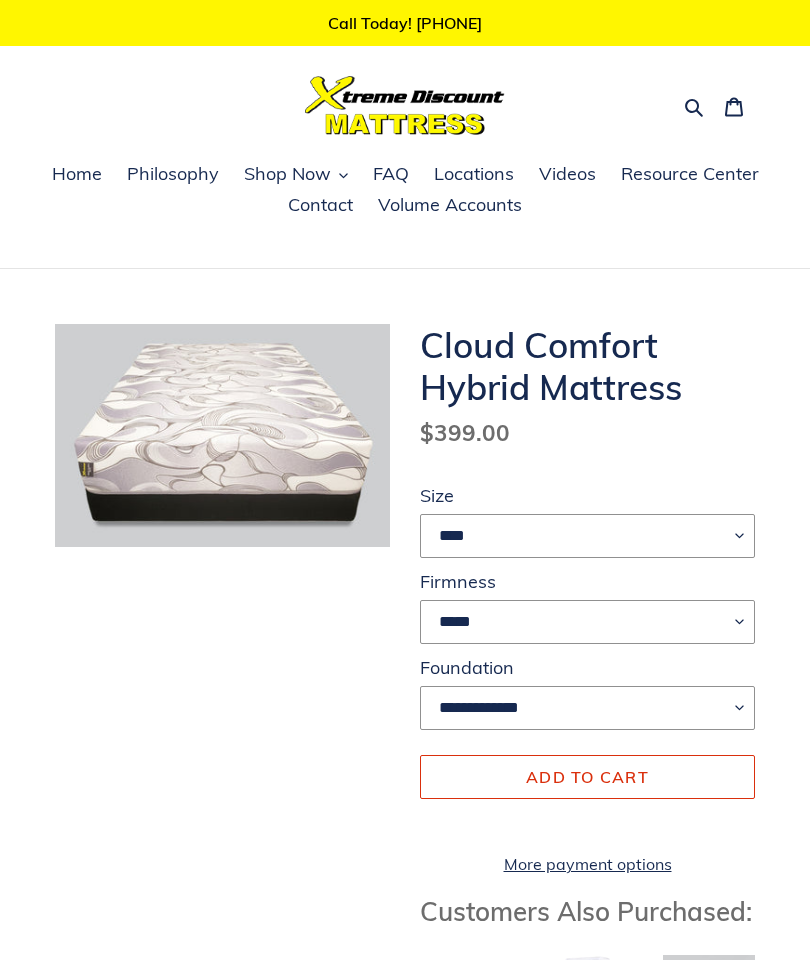 scroll, scrollTop: 0, scrollLeft: 0, axis: both 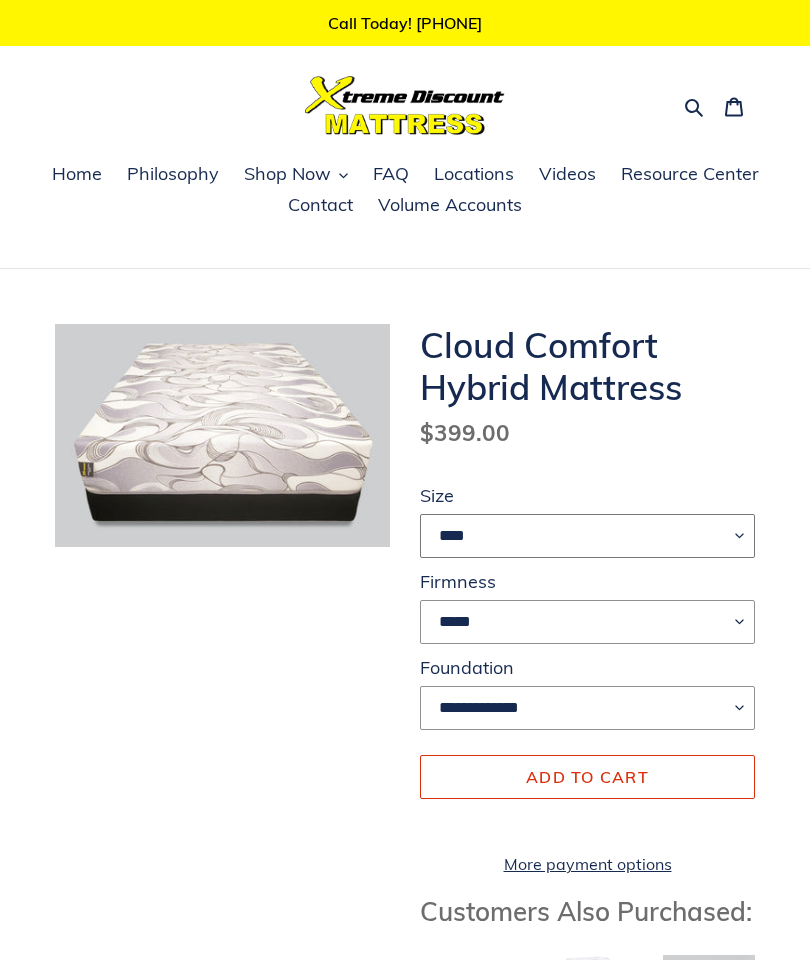 click on "**** ******* **** ***** ****" at bounding box center (587, 536) 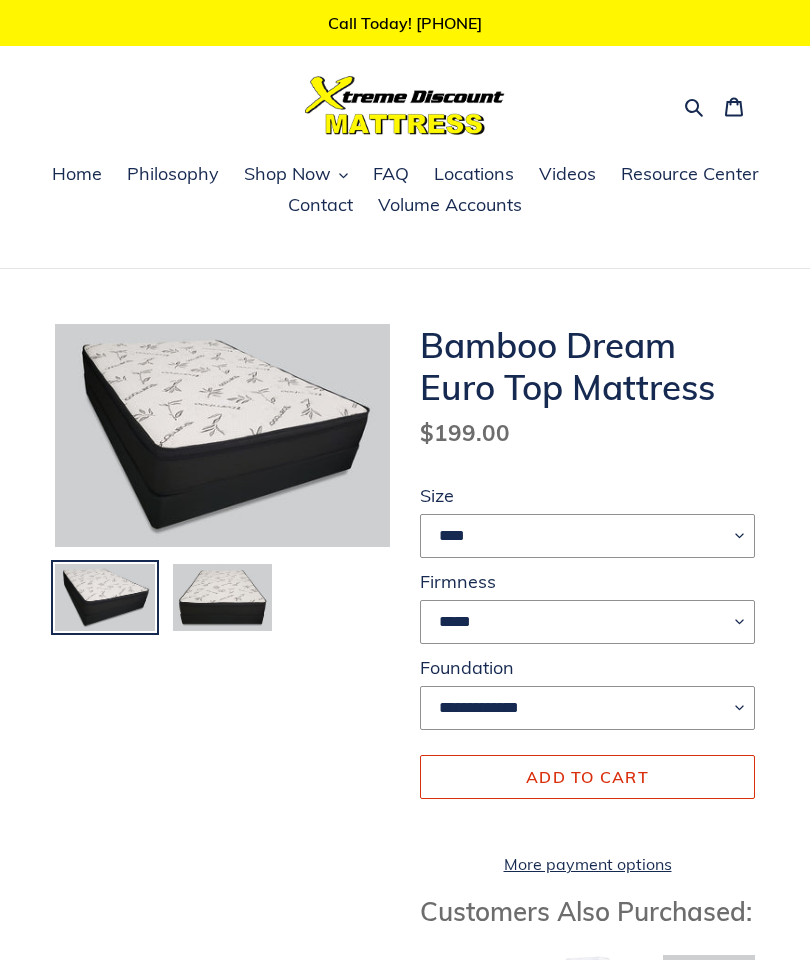 scroll, scrollTop: 0, scrollLeft: 0, axis: both 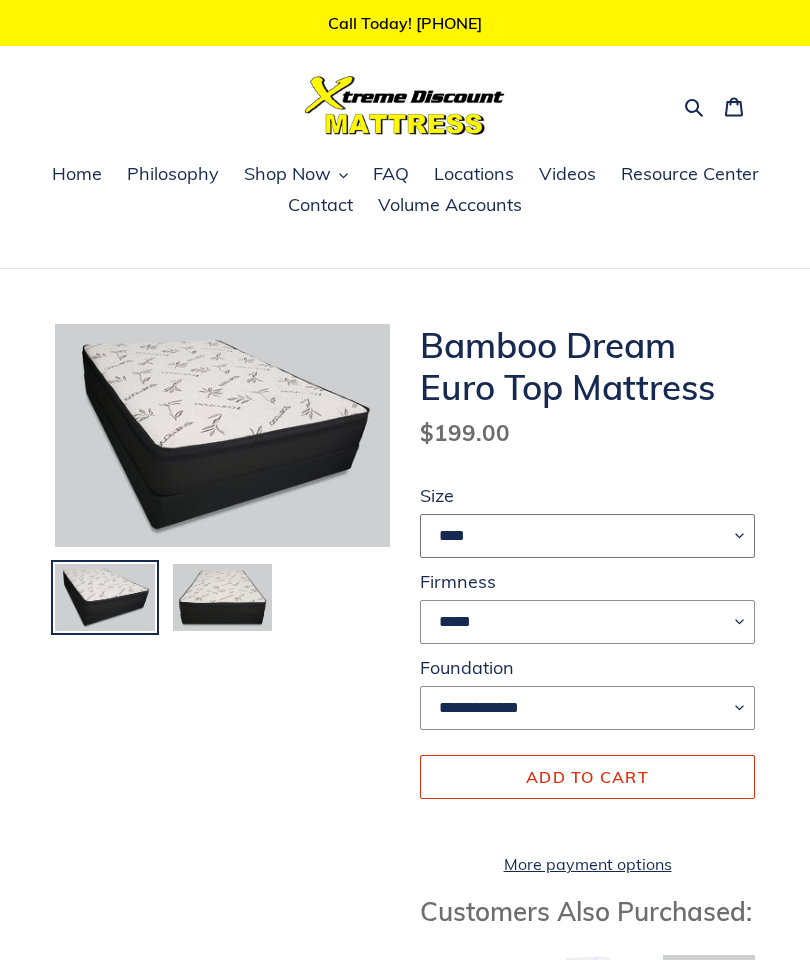select on "****" 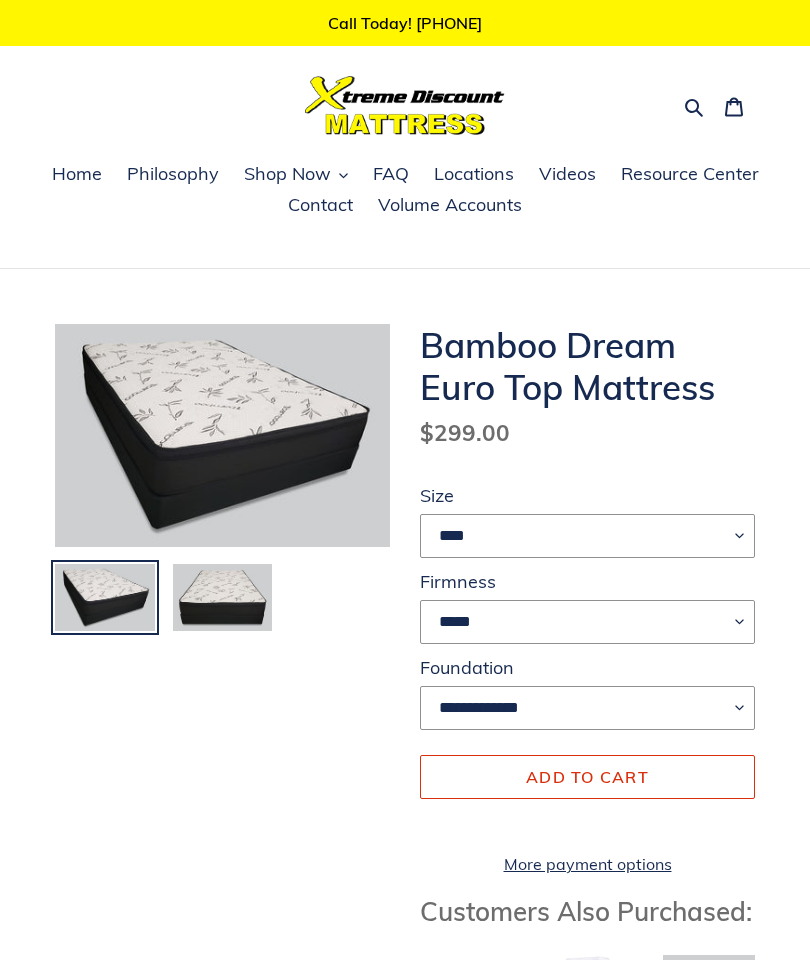 click on "*****" at bounding box center (587, 622) 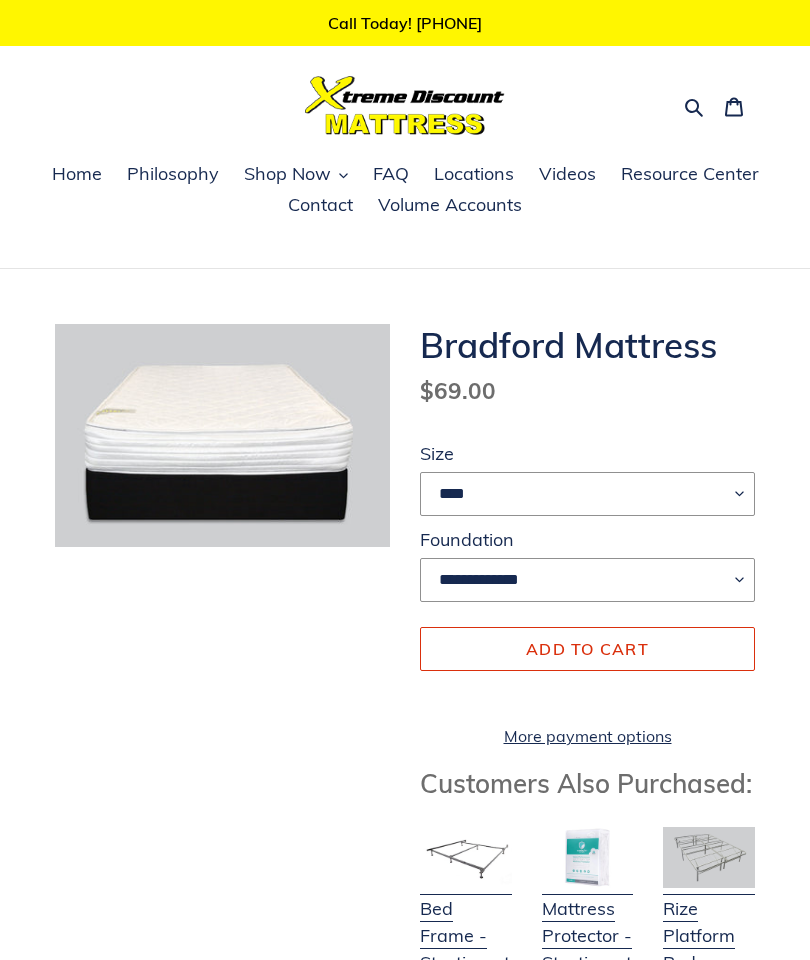 scroll, scrollTop: 0, scrollLeft: 0, axis: both 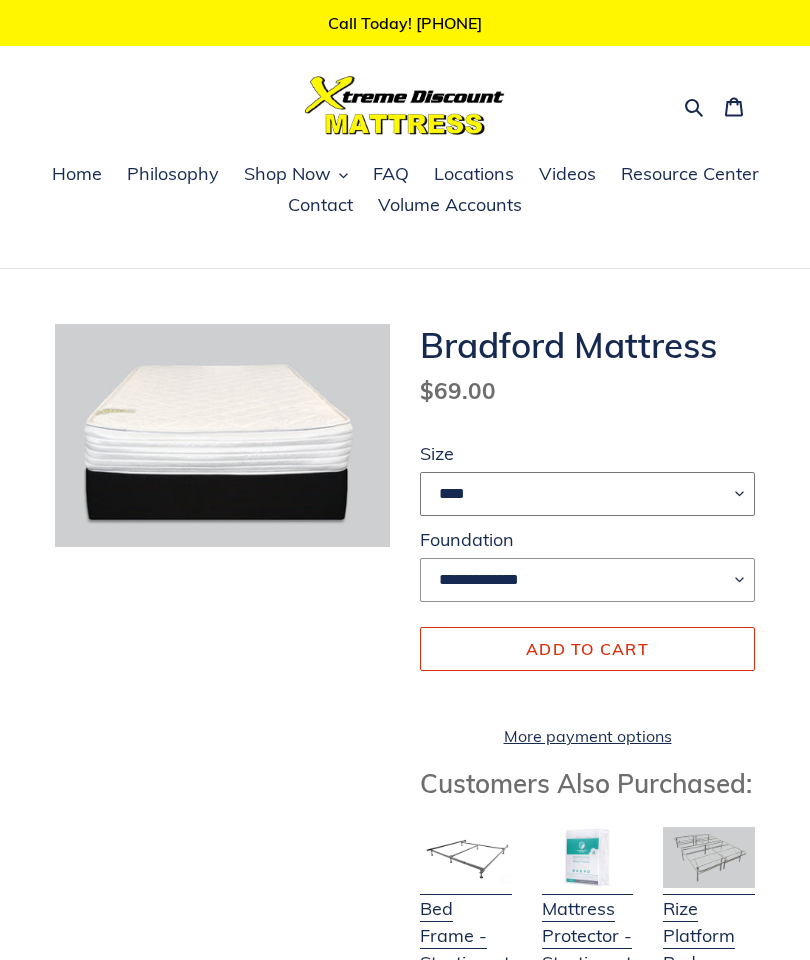click on "**** ****" at bounding box center [587, 494] 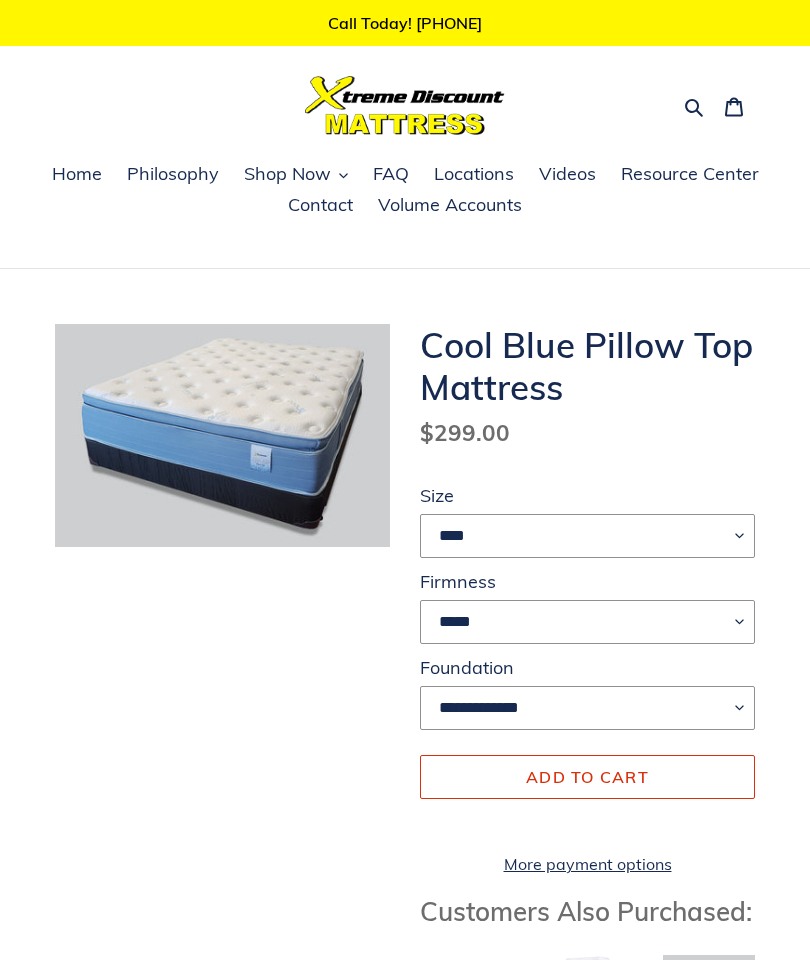 scroll, scrollTop: 0, scrollLeft: 0, axis: both 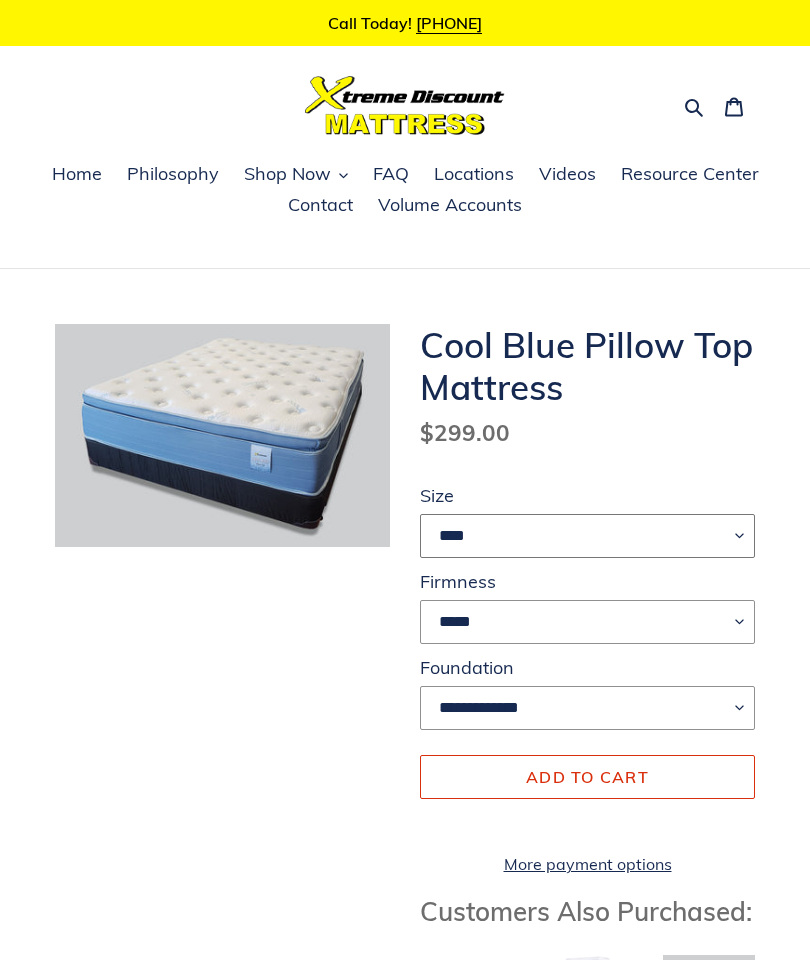 click on "**** ******* **** ***** ****" at bounding box center (587, 536) 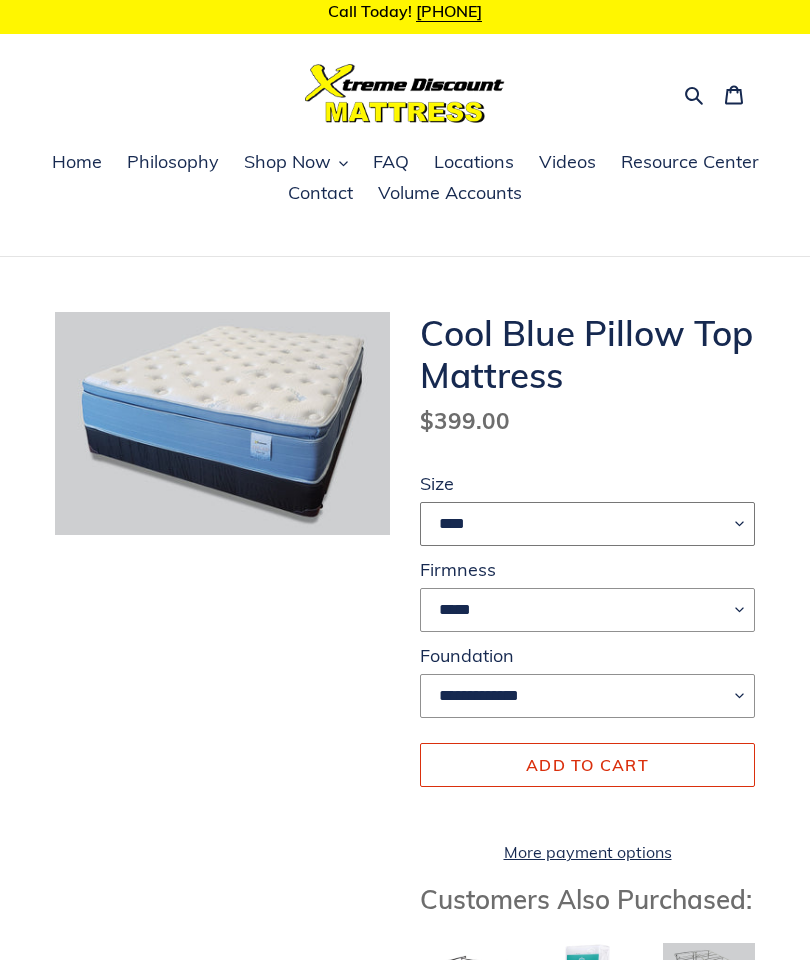 scroll, scrollTop: 17, scrollLeft: 0, axis: vertical 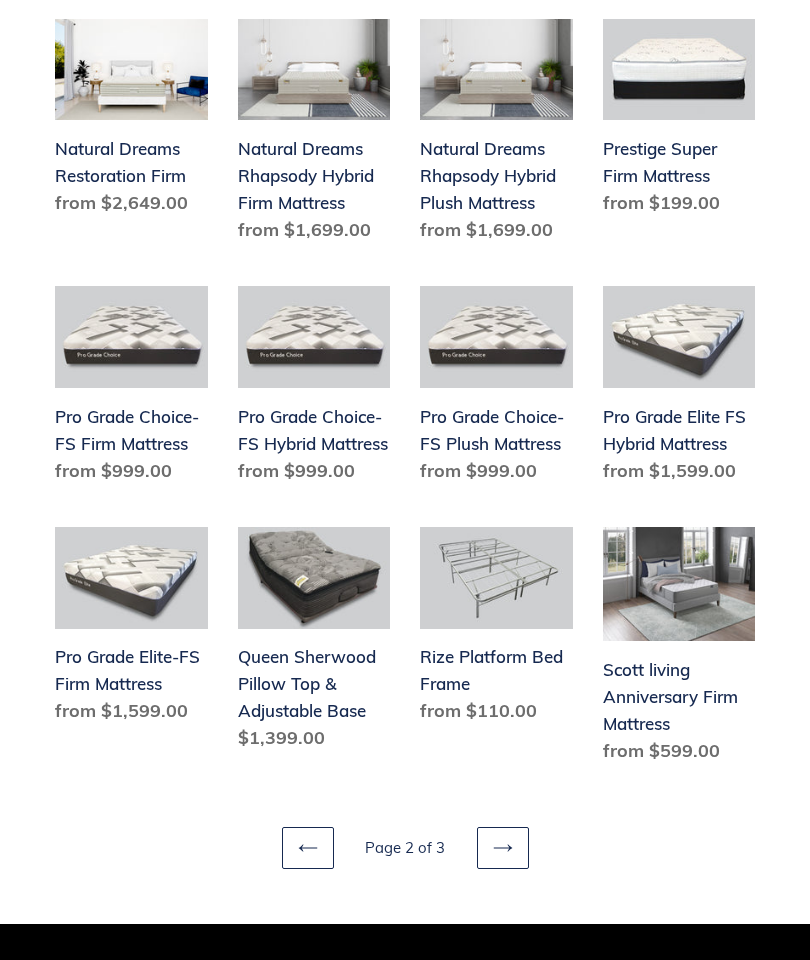 click 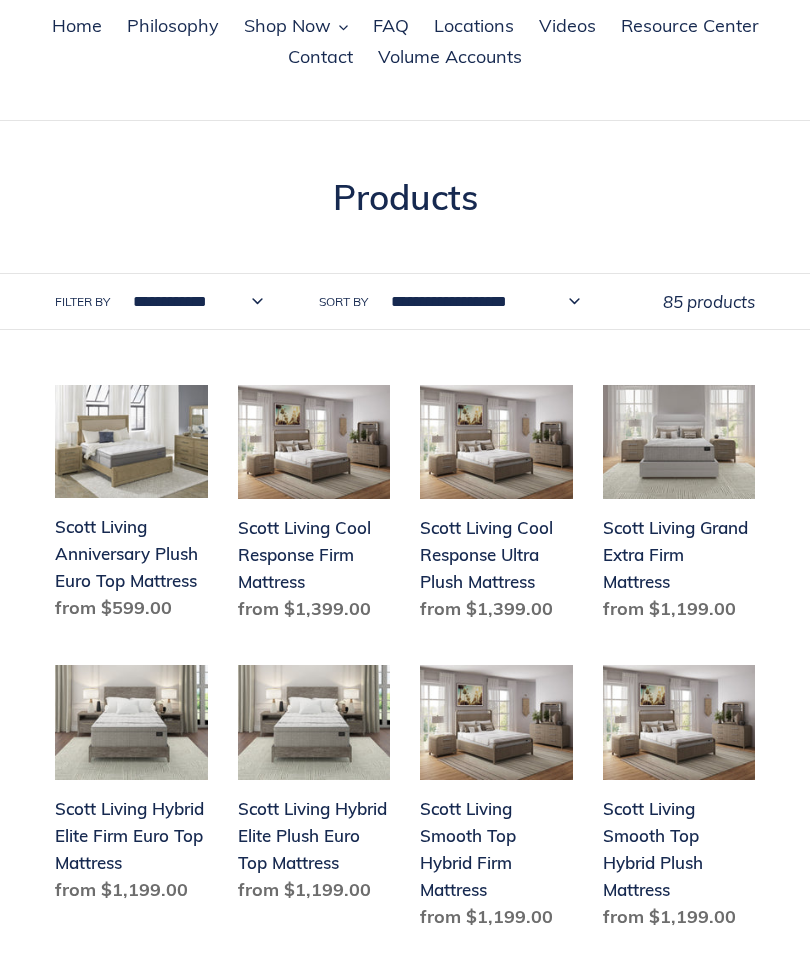scroll, scrollTop: 0, scrollLeft: 0, axis: both 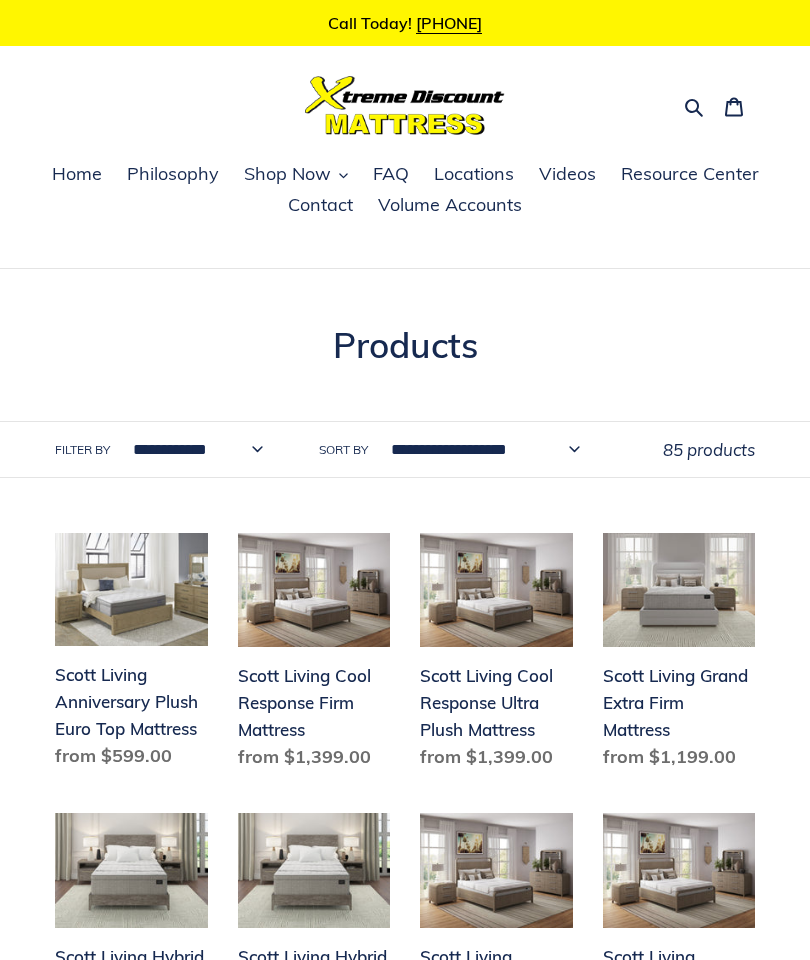 click 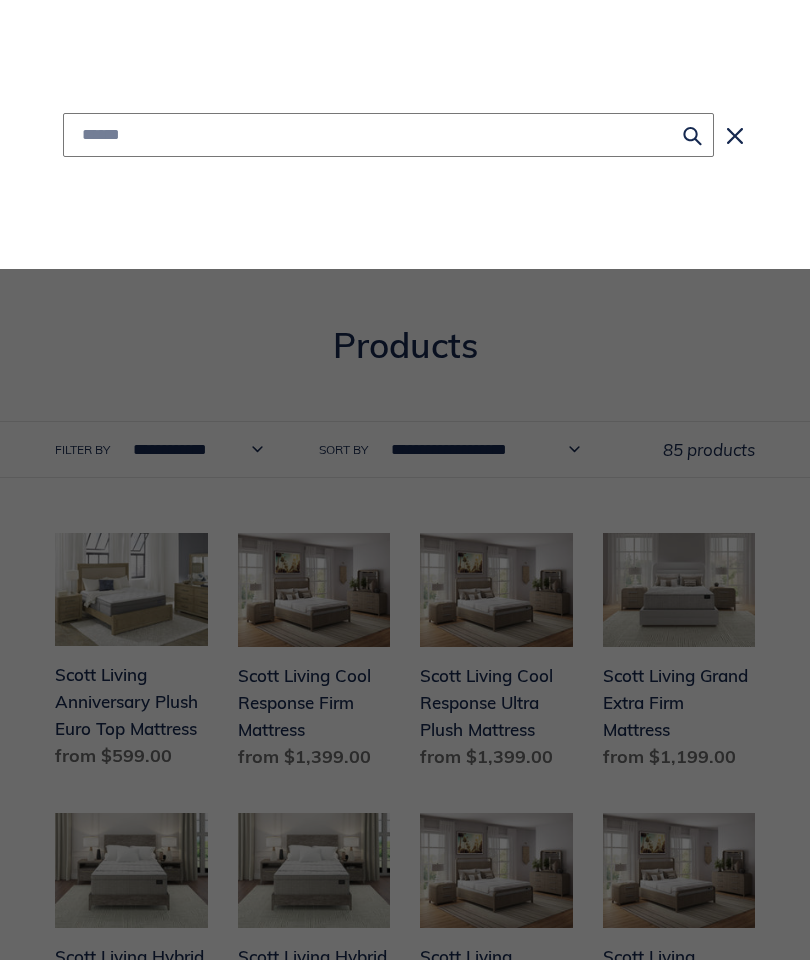 click at bounding box center [388, 135] 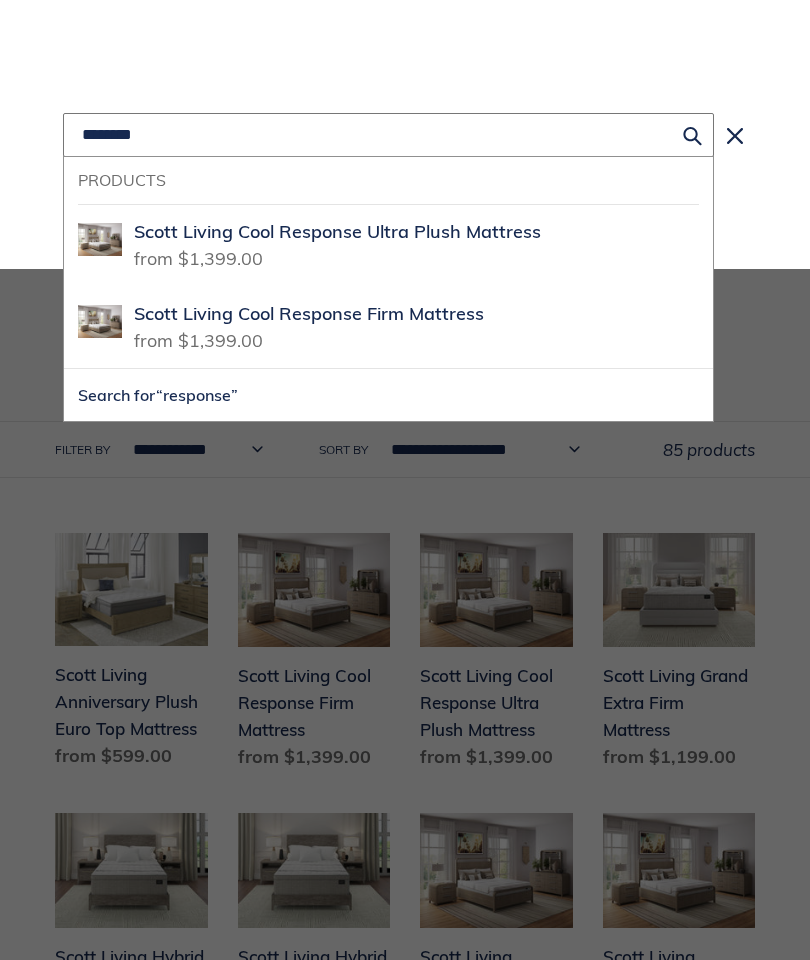 type on "********" 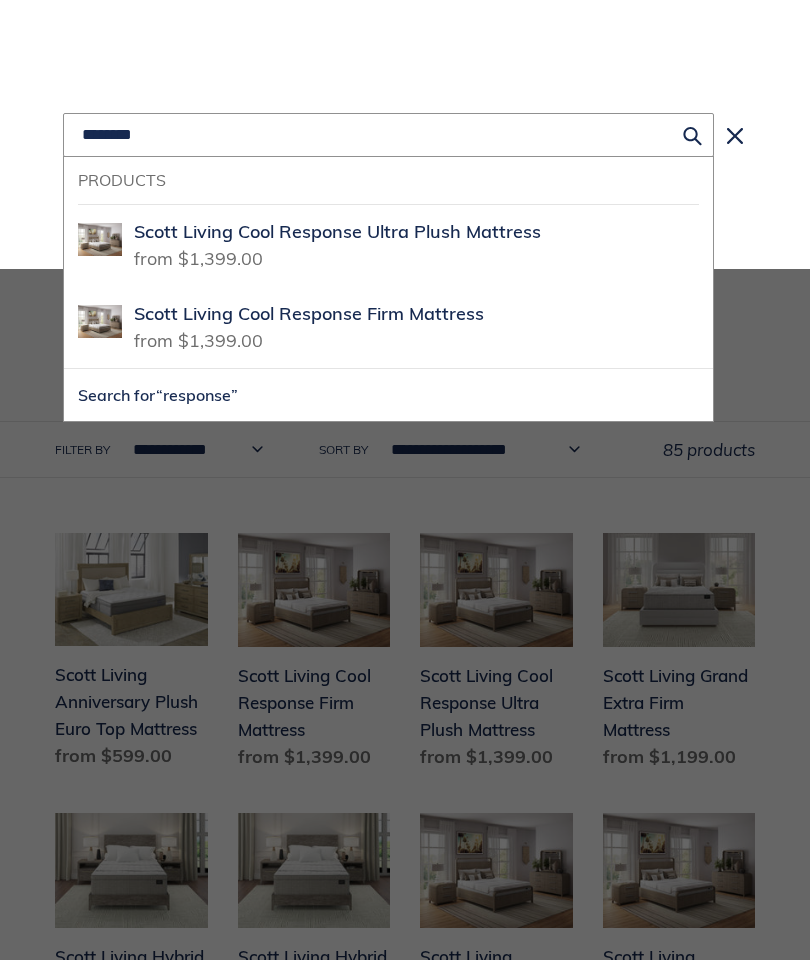 click on ",  Regular price from $1,399.00" at bounding box center [416, 258] 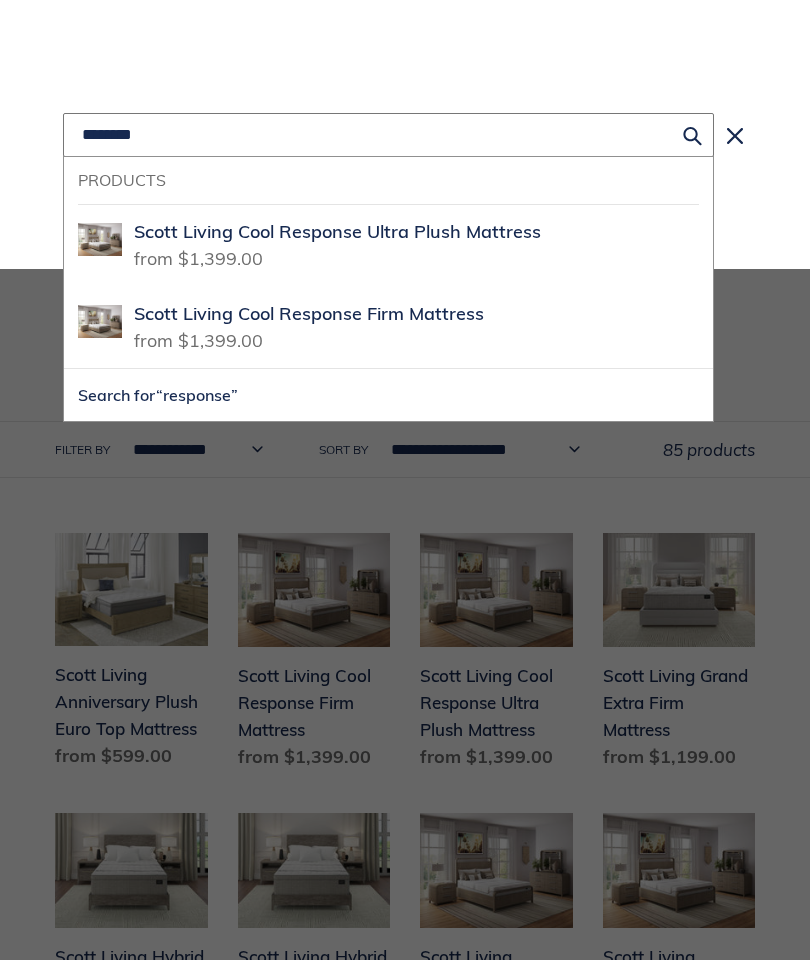 click on "********" at bounding box center (388, 135) 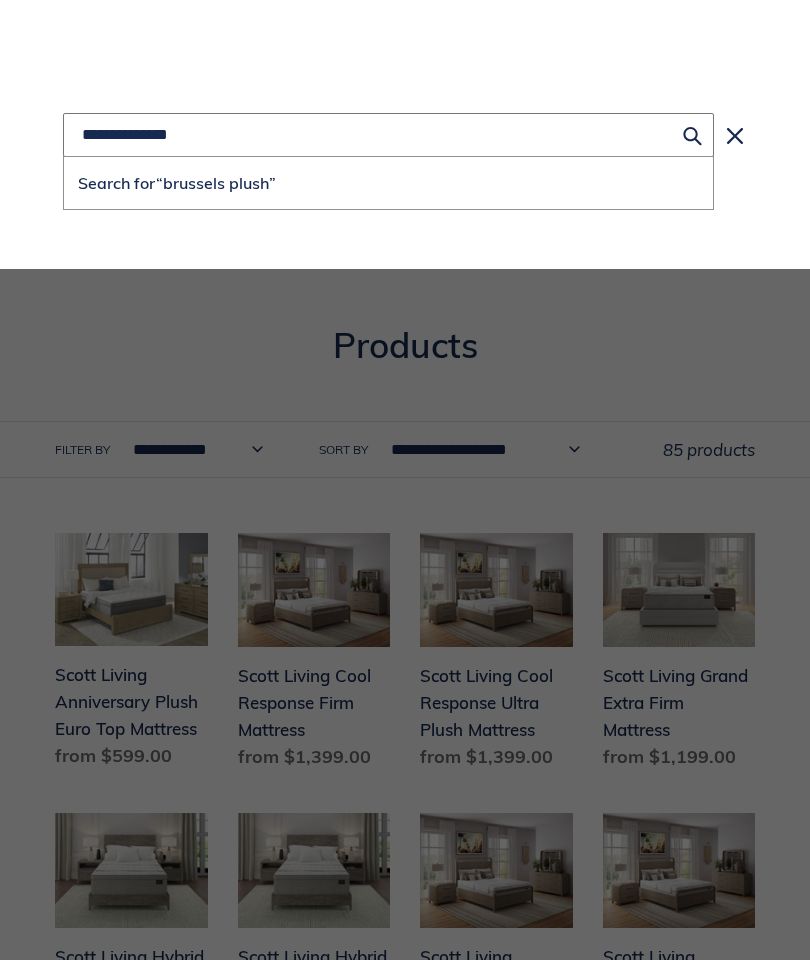 type on "**********" 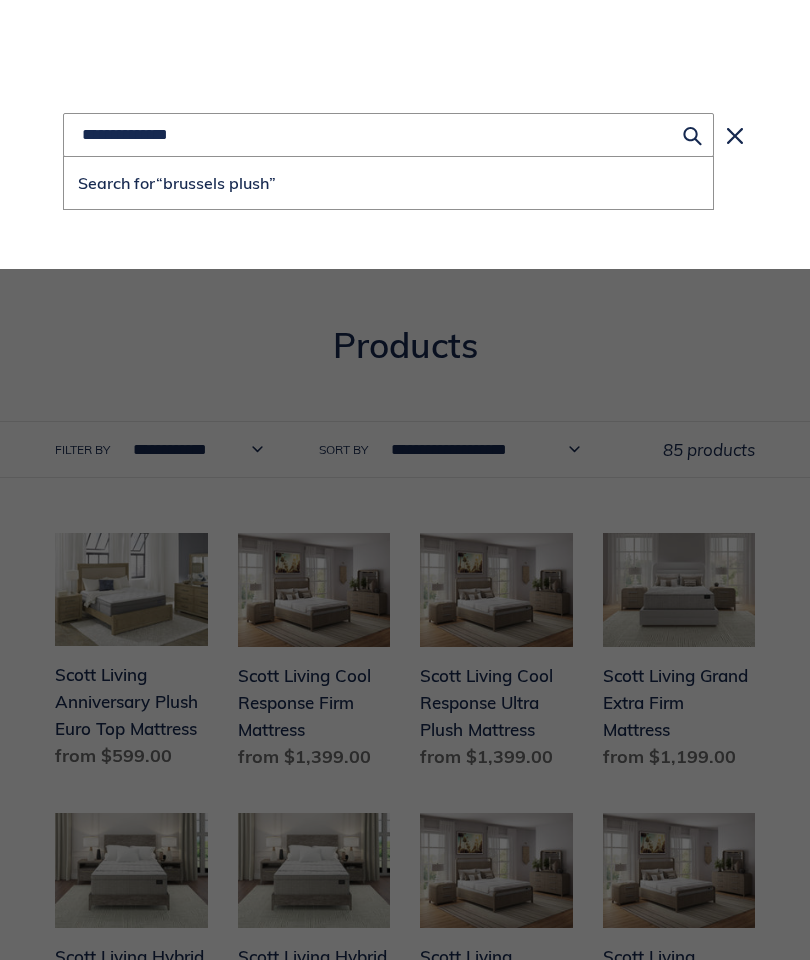 click 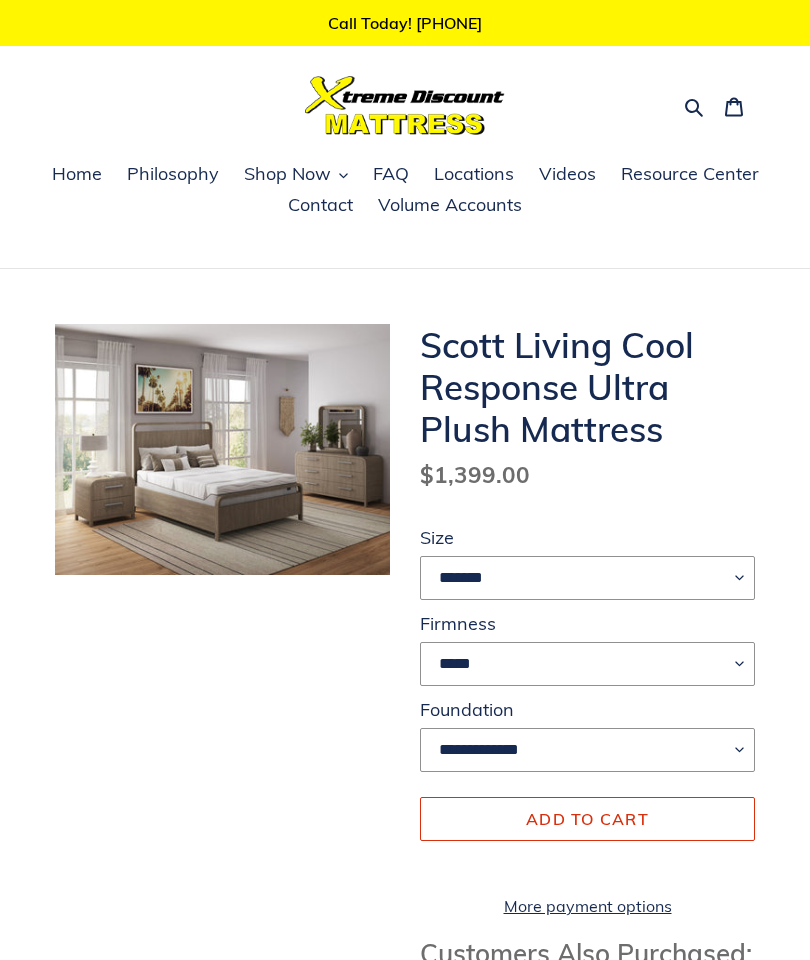 scroll, scrollTop: 0, scrollLeft: 0, axis: both 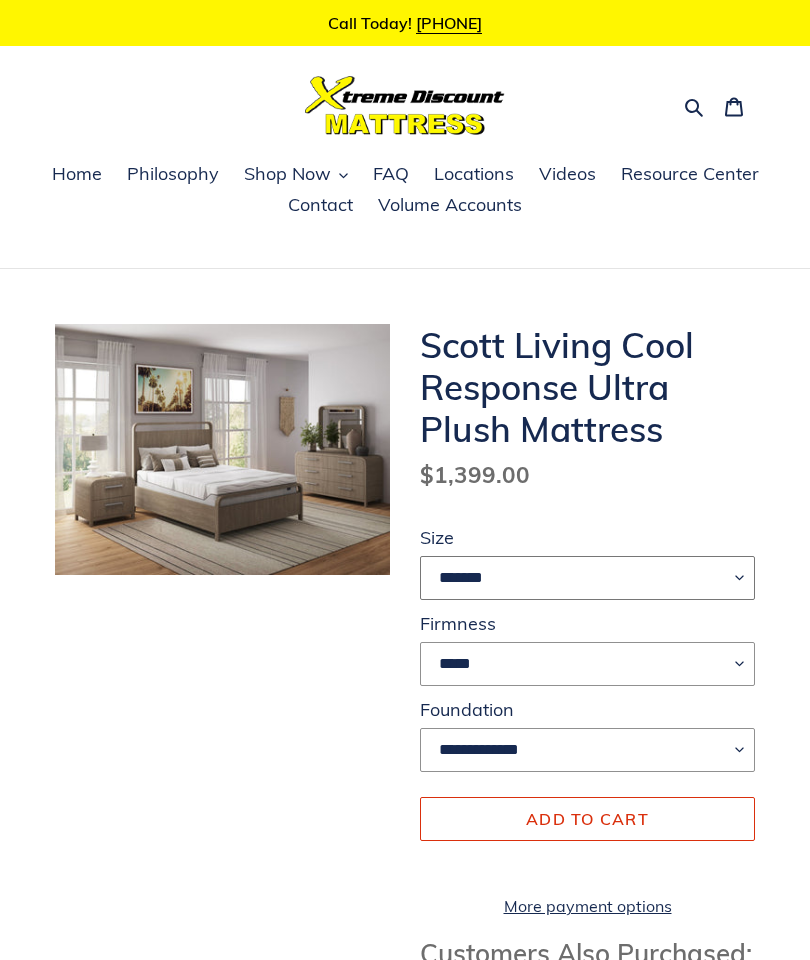 click on "******* **** ***** ****" at bounding box center [587, 578] 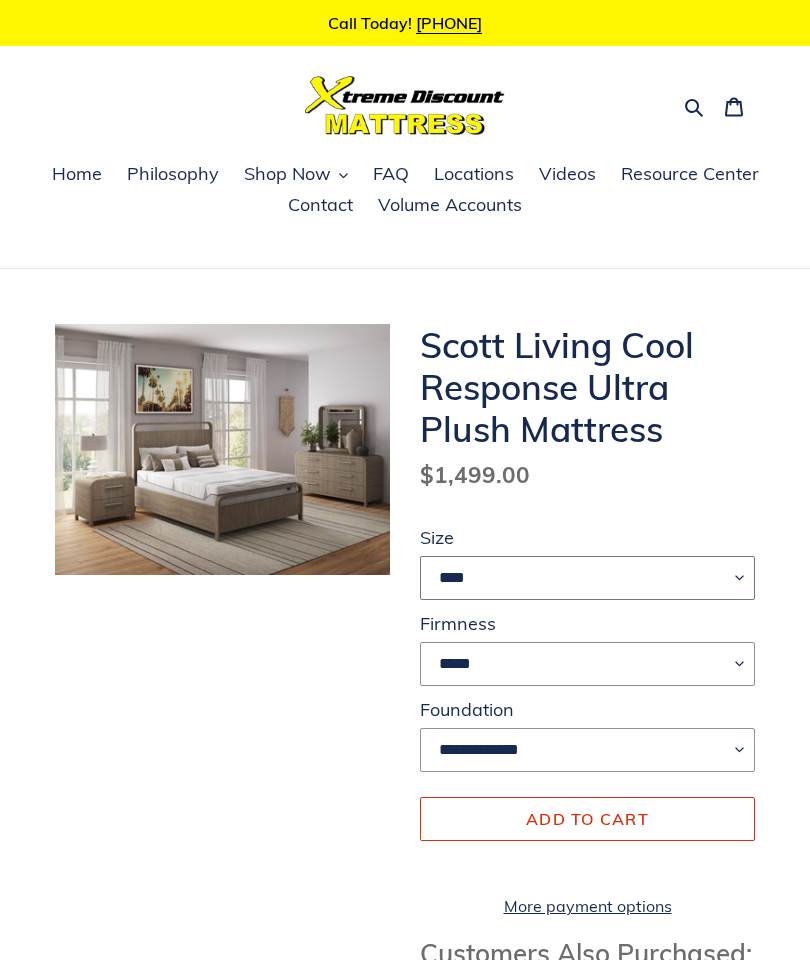 click on "******* **** ***** ****" at bounding box center [587, 578] 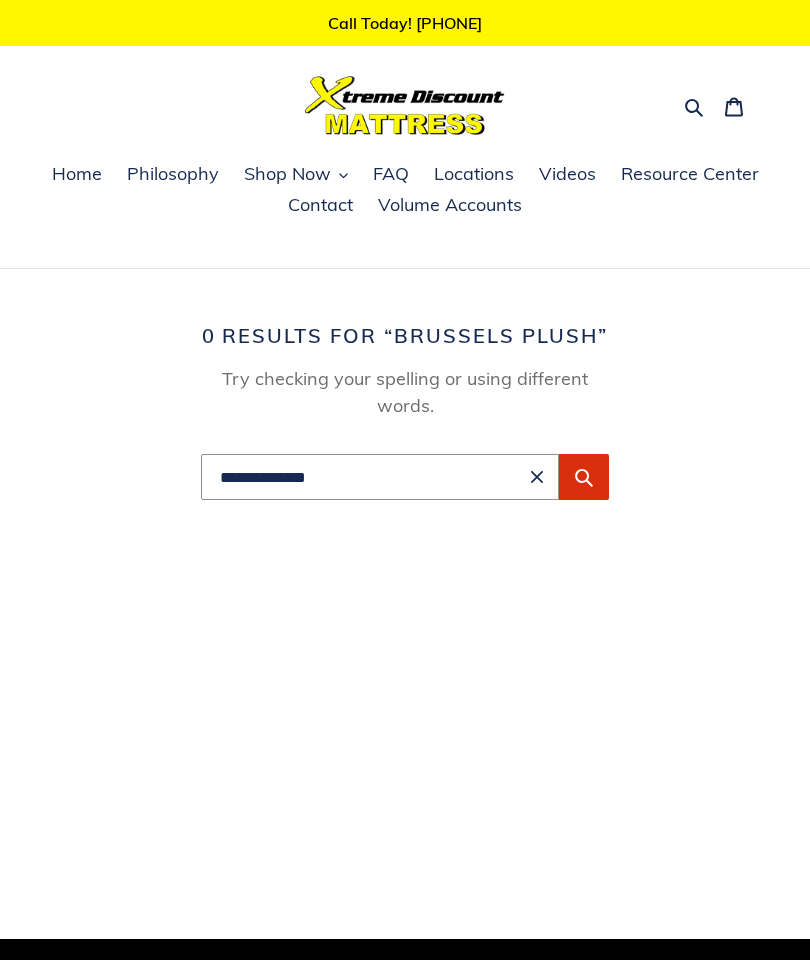 scroll, scrollTop: 0, scrollLeft: 0, axis: both 